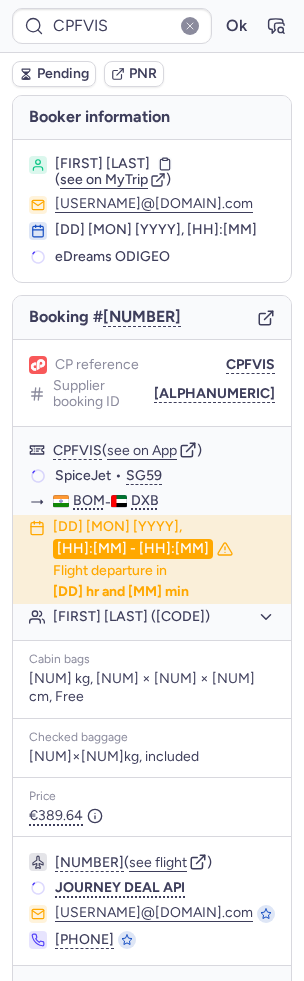 scroll, scrollTop: 0, scrollLeft: 0, axis: both 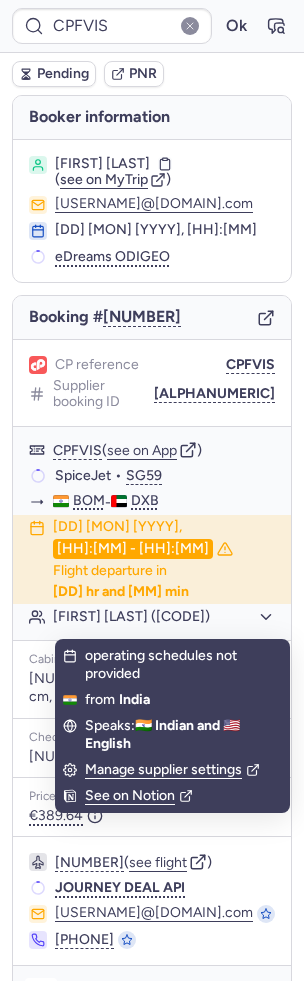click 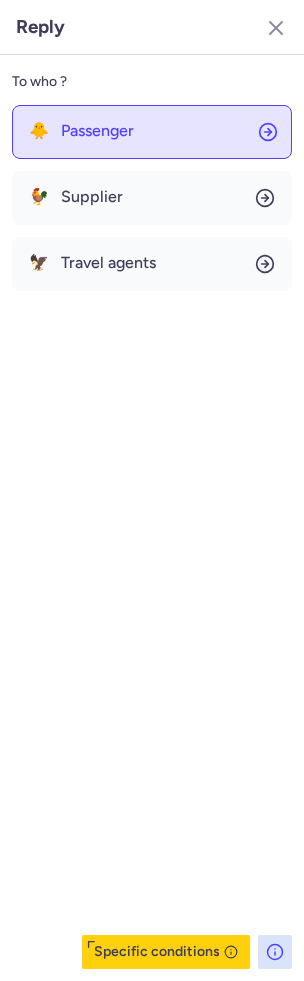 click on "🐥 Passenger" 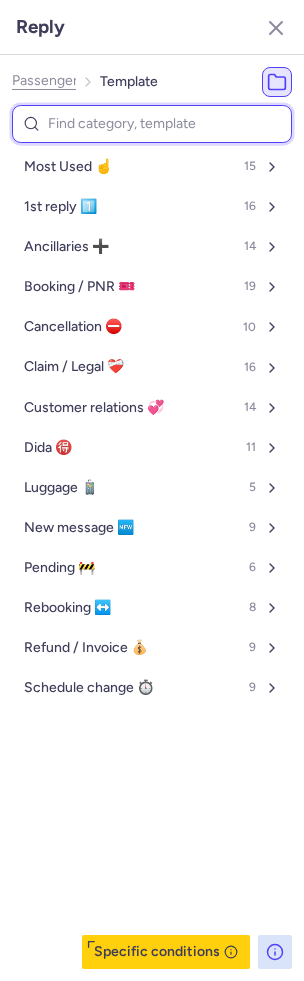 click on "Passenger" 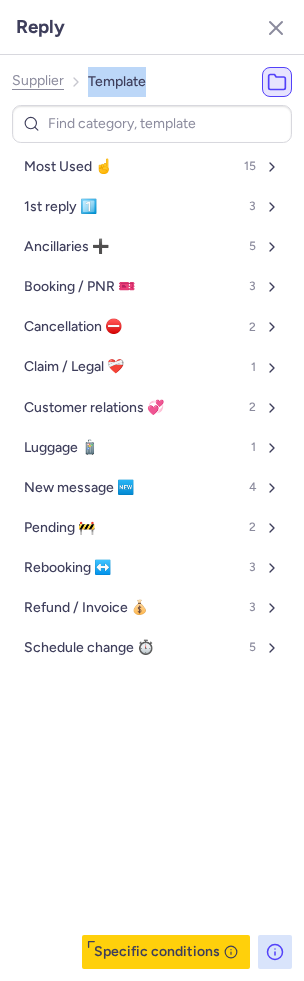 click on "Supplier Template" at bounding box center [79, 82] 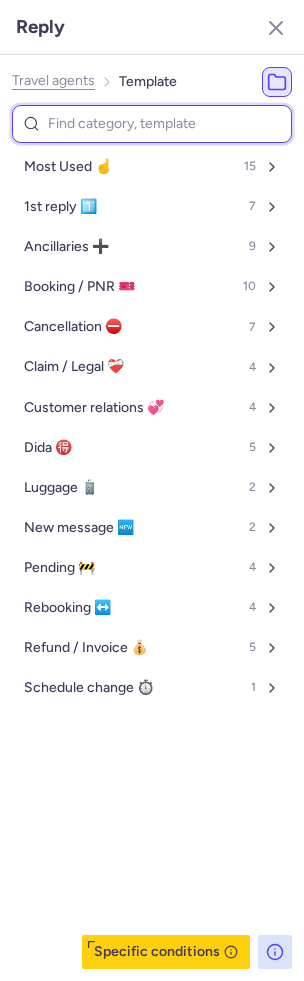 click at bounding box center [152, 124] 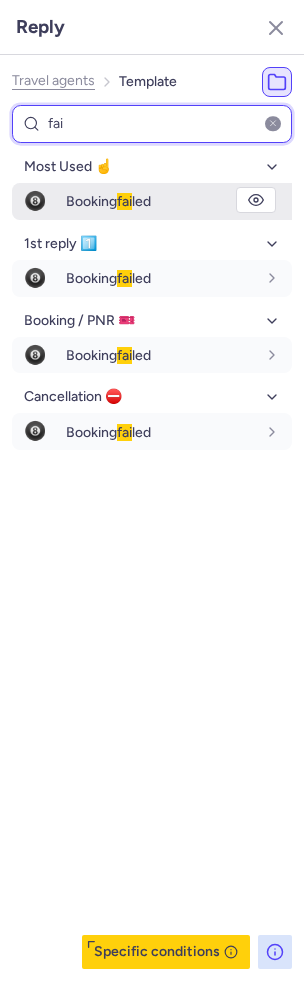 type on "fai" 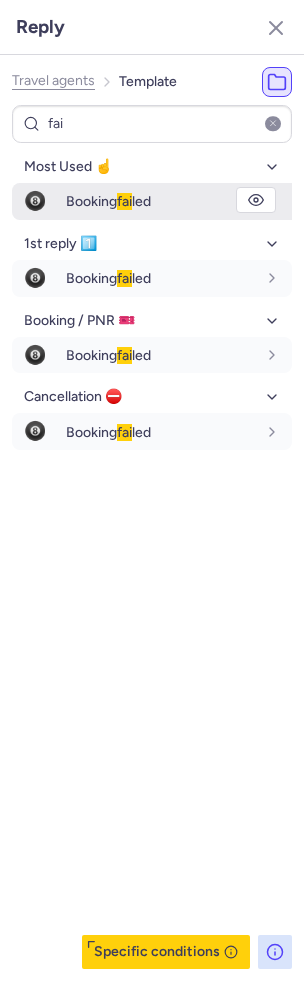 click on "Booking  fai led" at bounding box center (108, 201) 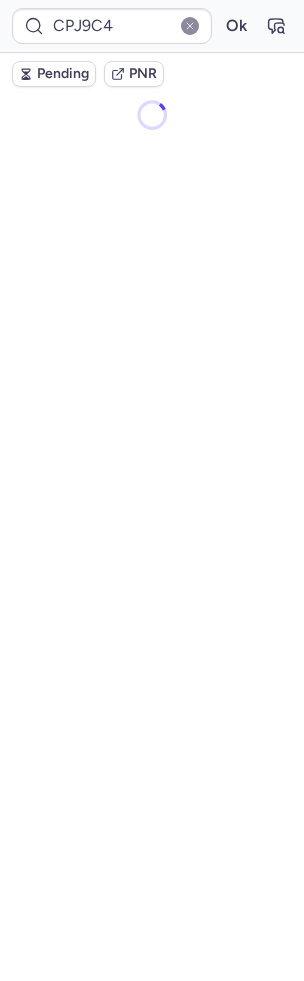 type on "CPFVIS" 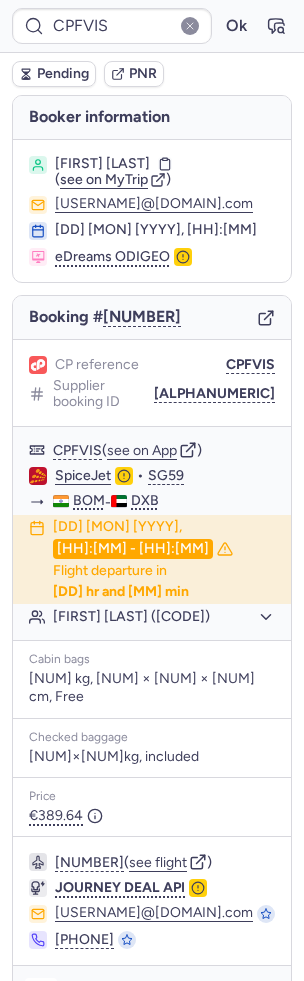 click 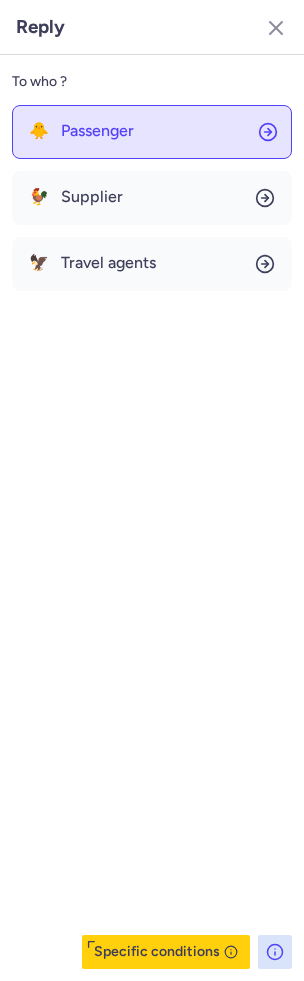 click on "Passenger" at bounding box center [97, 131] 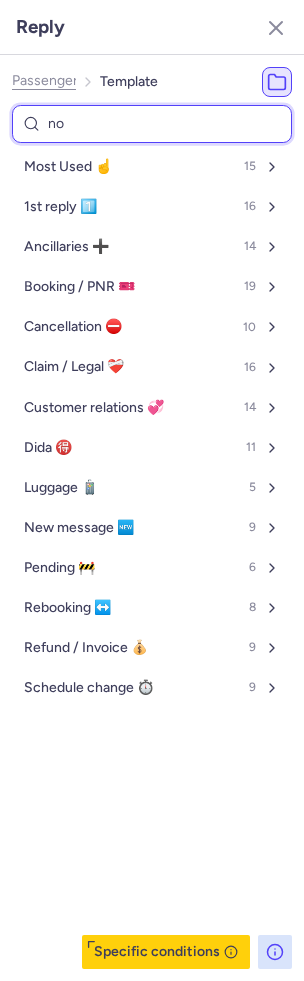 type on "non" 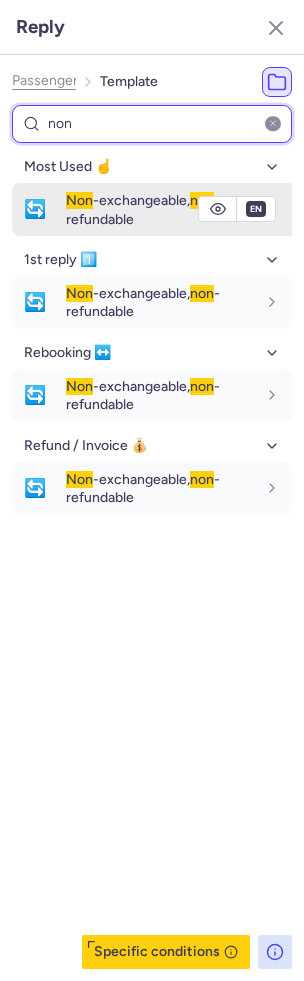 type on "non" 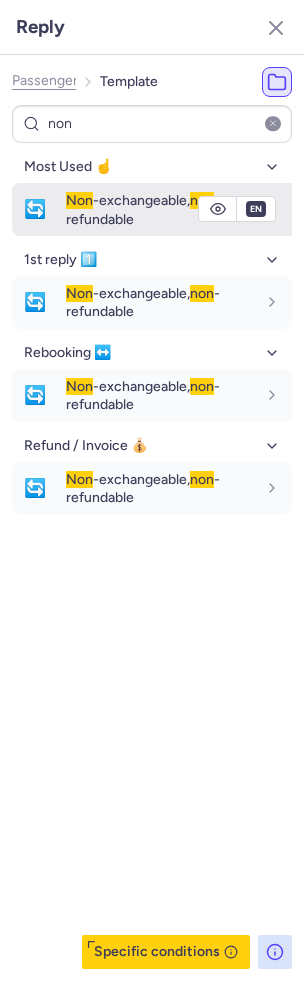 click on "Non -exchangeable,  non -refundable" at bounding box center (143, 209) 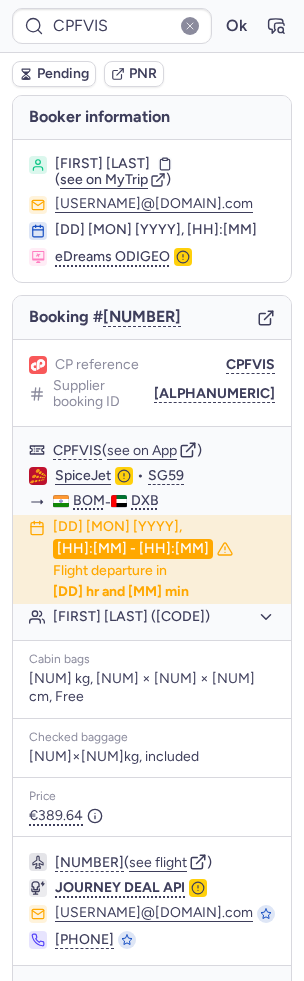type on "CPJ9C4" 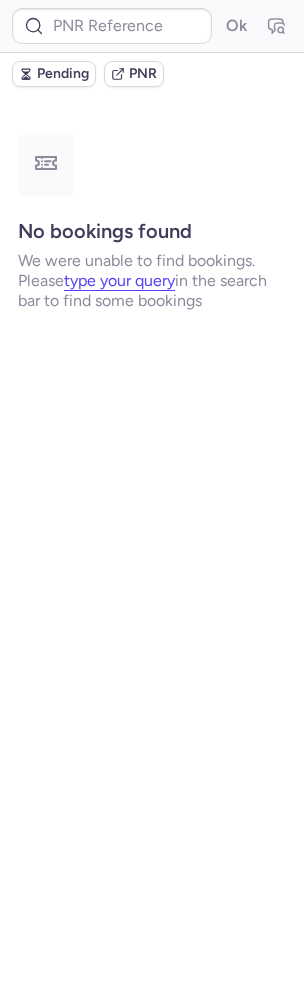 type on "CPDEA6" 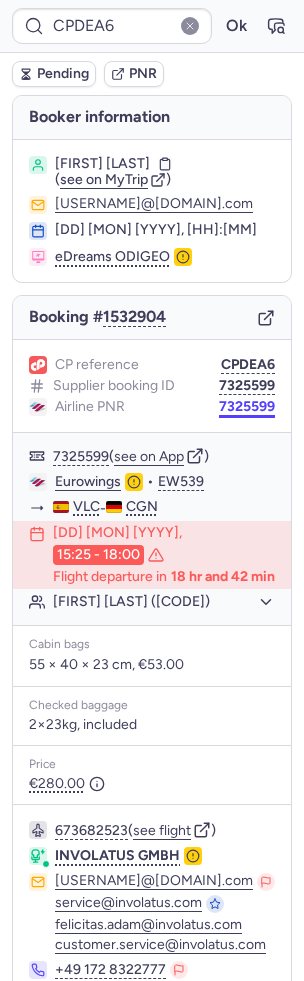 click on "7325599" at bounding box center [247, 407] 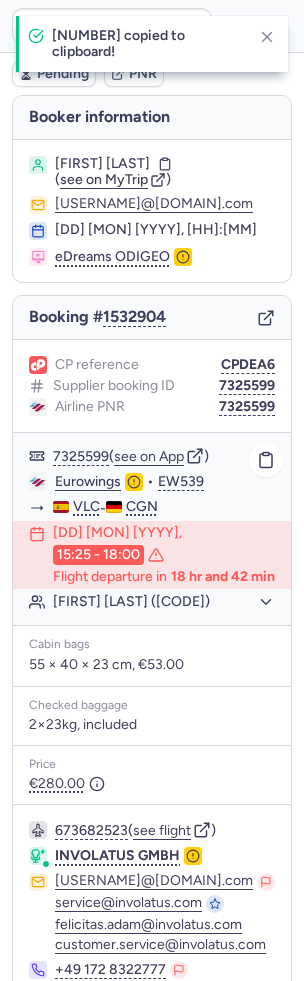 click on "Eurowings" 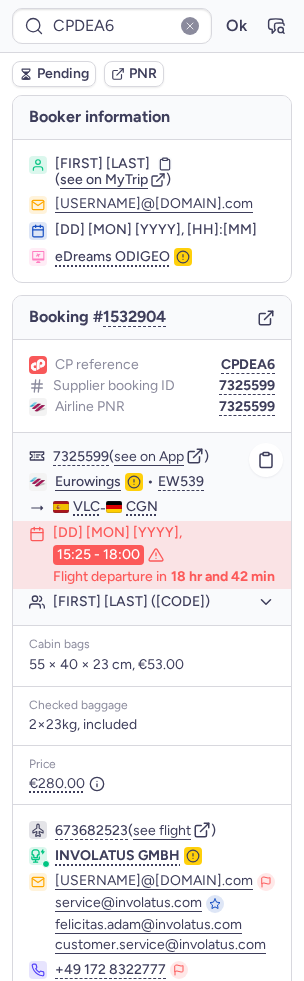 click on "[FIRST] [LAST] ([CODE])" 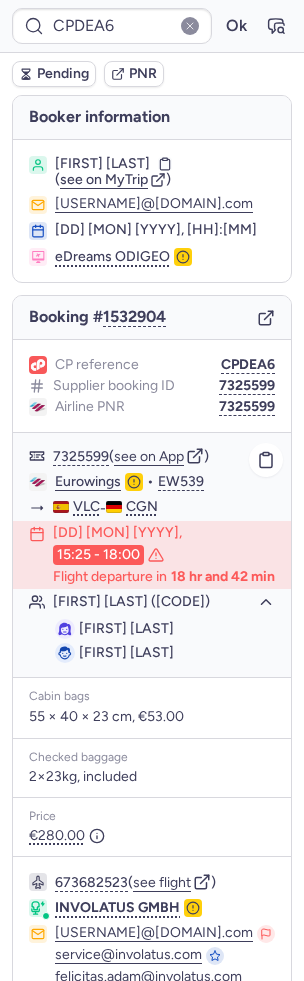 click on "[FIRST] [LAST]" at bounding box center (126, 628) 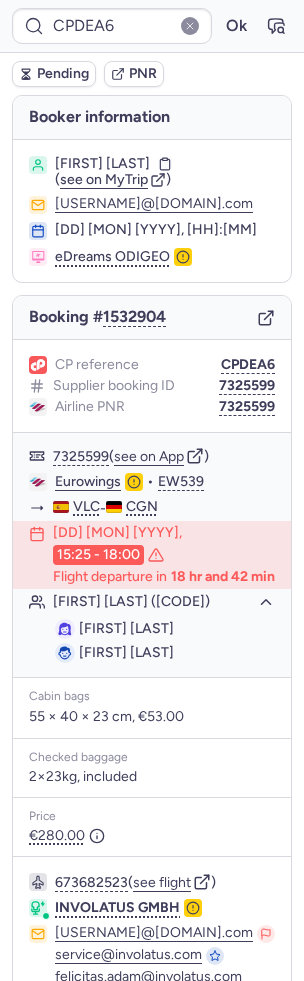 click on "[ALPHANUMERIC]  Ok" at bounding box center [152, 26] 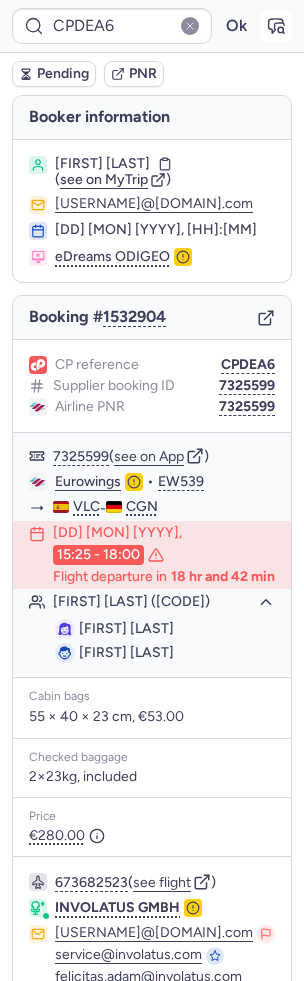 click 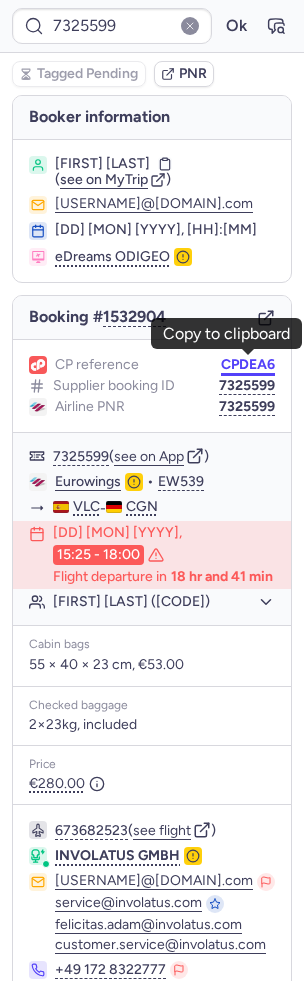 click on "CPDEA6" at bounding box center (248, 365) 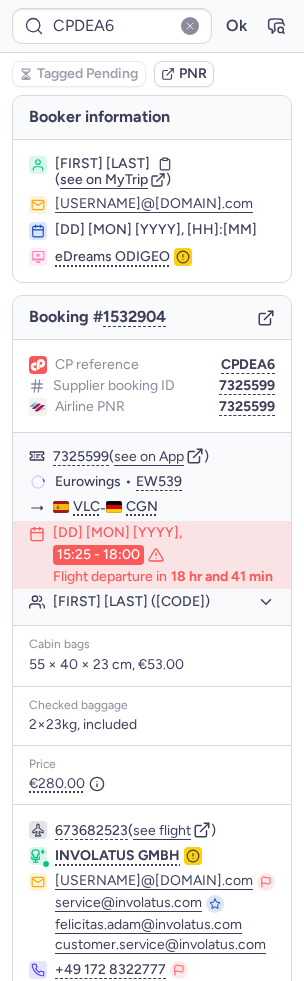 type on "CPJ9C4" 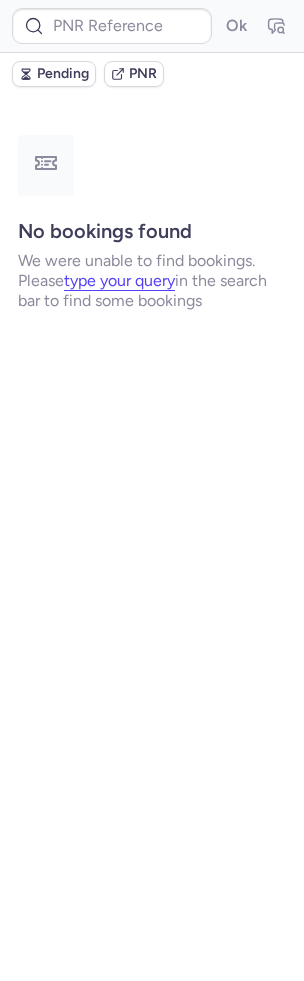 type on "[ALPHANUMERIC]" 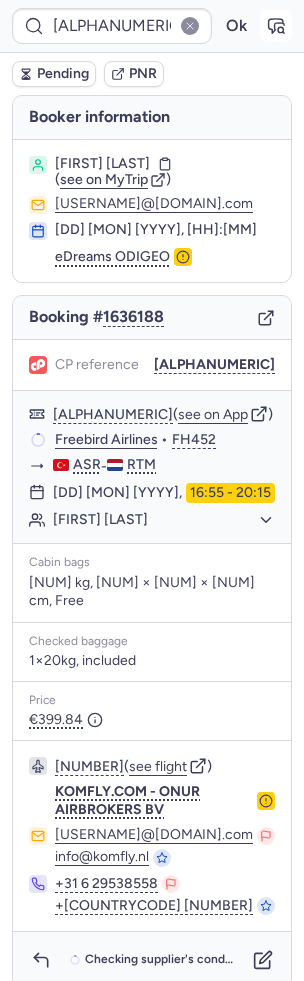 click 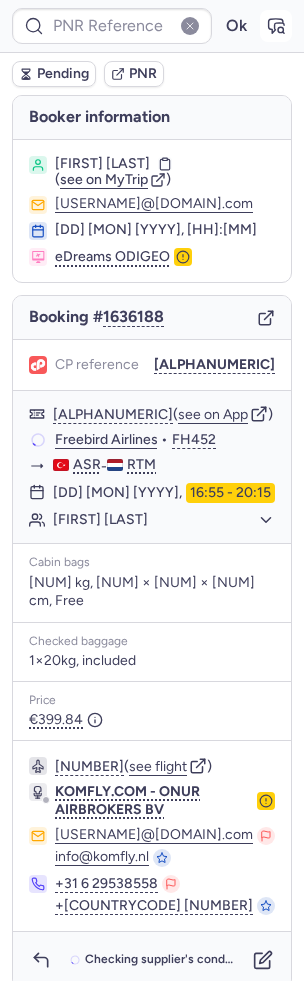 type on "[ALPHANUMERIC]" 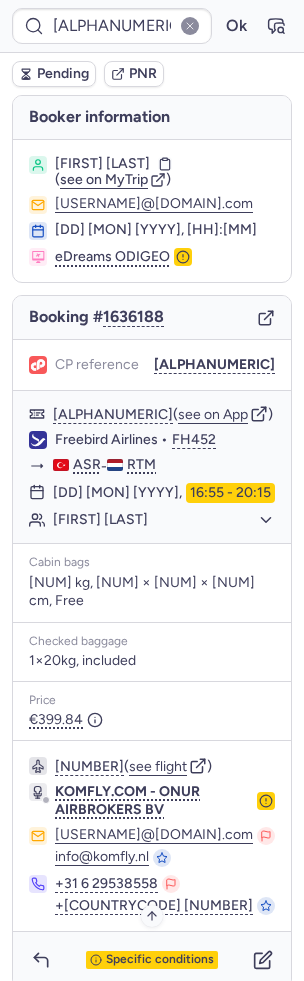 click on "Specific conditions" at bounding box center [160, 960] 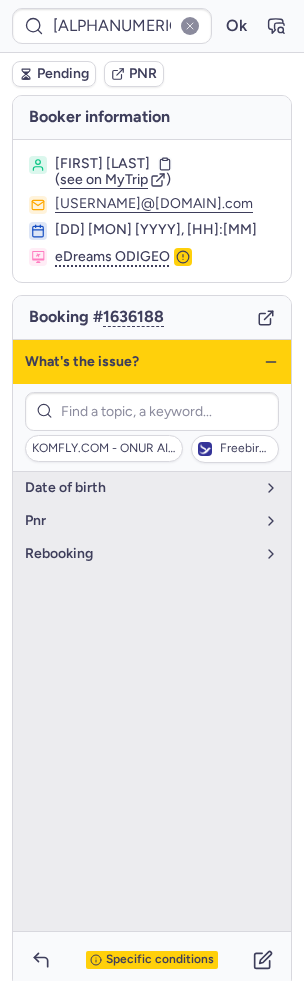 click 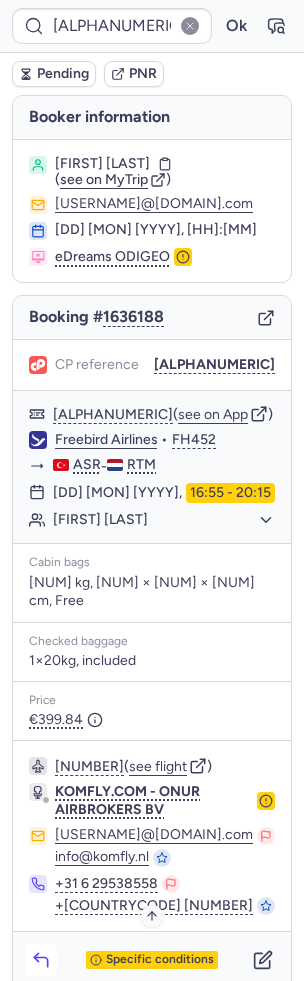 click 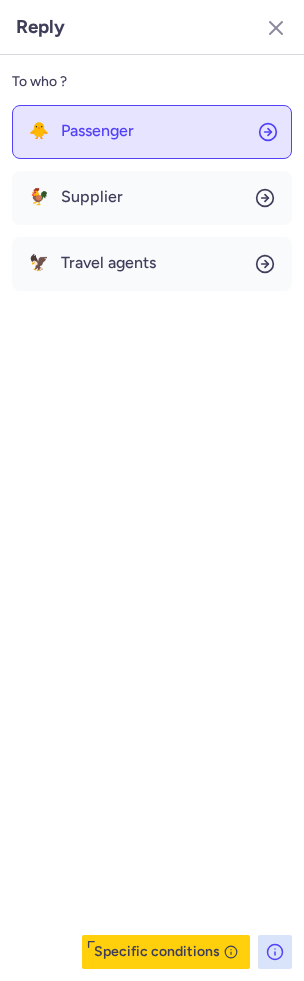 click on "Passenger" at bounding box center [97, 131] 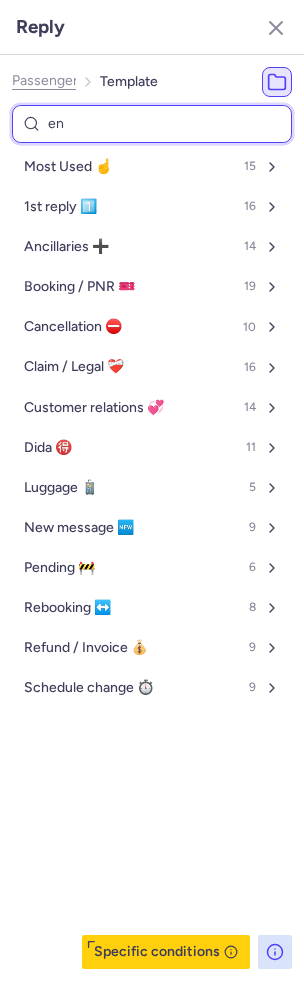 type on "end" 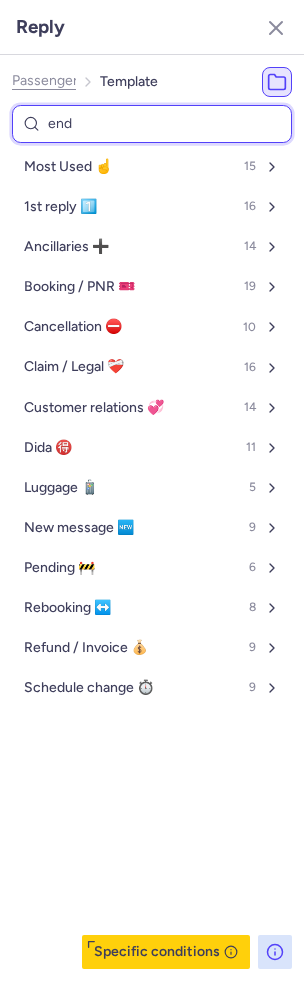 select on "en" 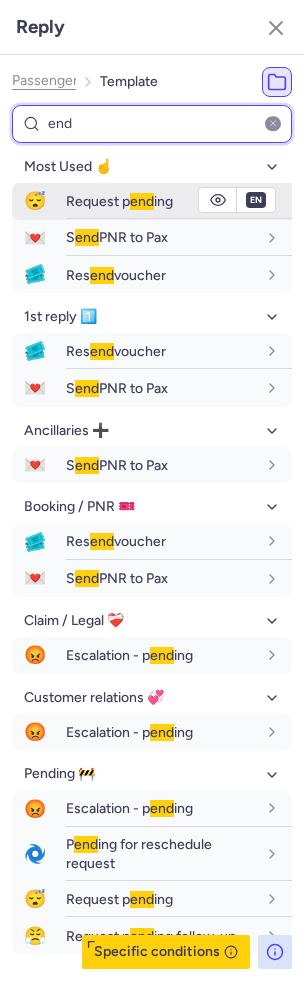 type on "end" 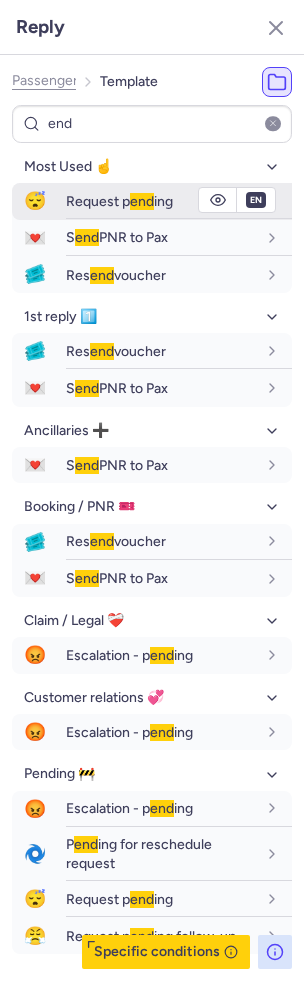 click on "end" at bounding box center [142, 201] 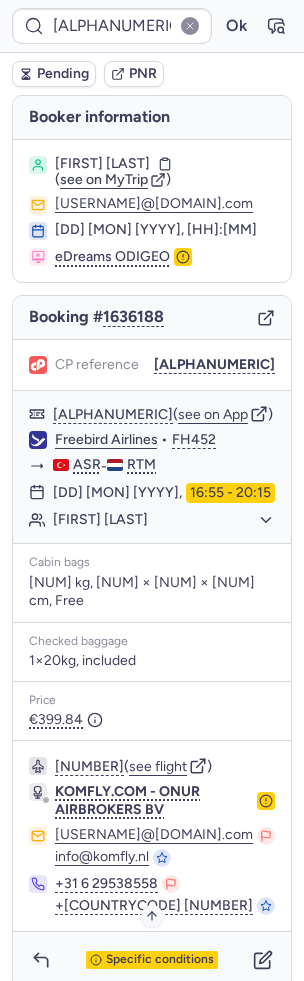 click on "Pending" at bounding box center [63, 74] 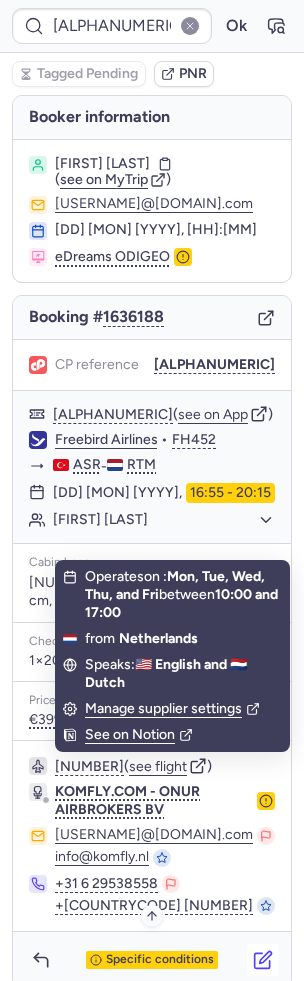 click 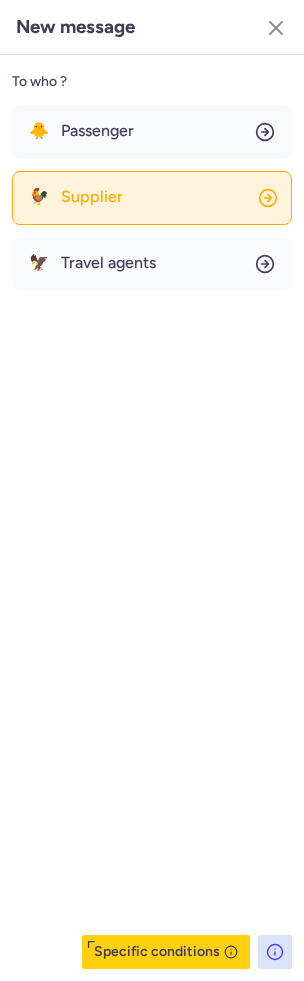 click on "🐓 Supplier" 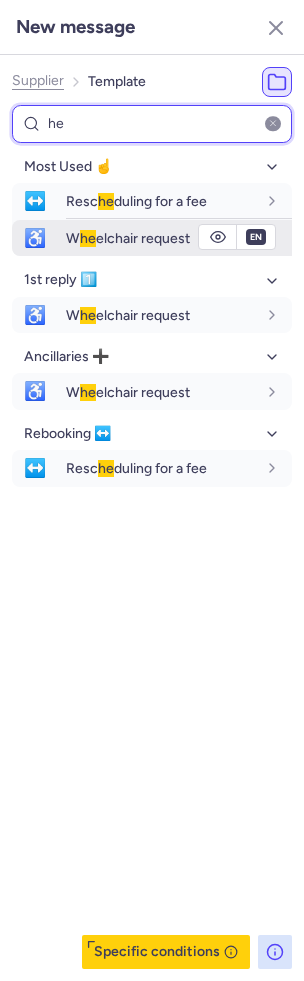 type on "he" 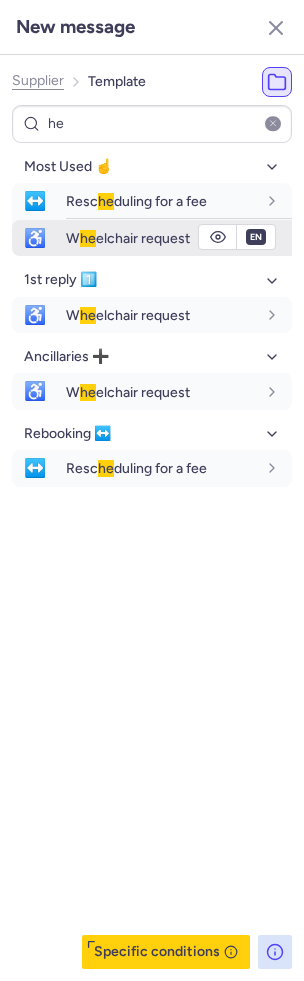 click on "W he elchair request" at bounding box center (128, 238) 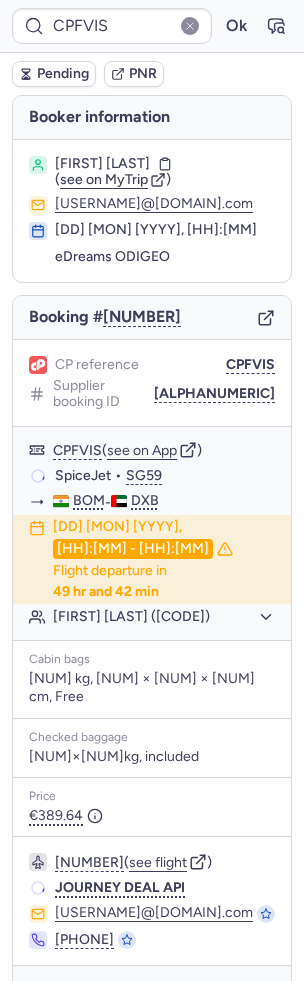 scroll, scrollTop: 0, scrollLeft: 0, axis: both 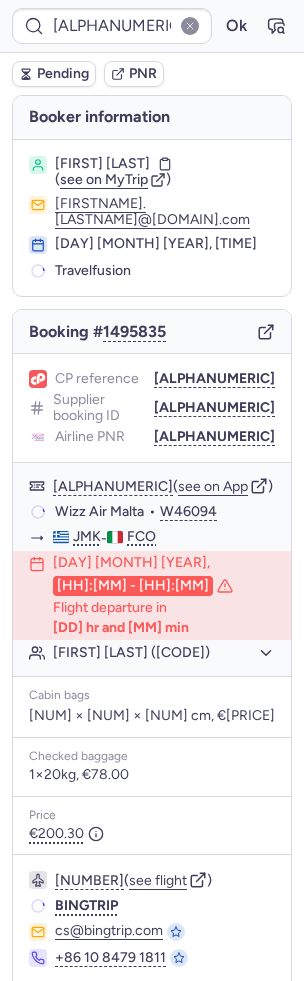 type on "CPJ9C4" 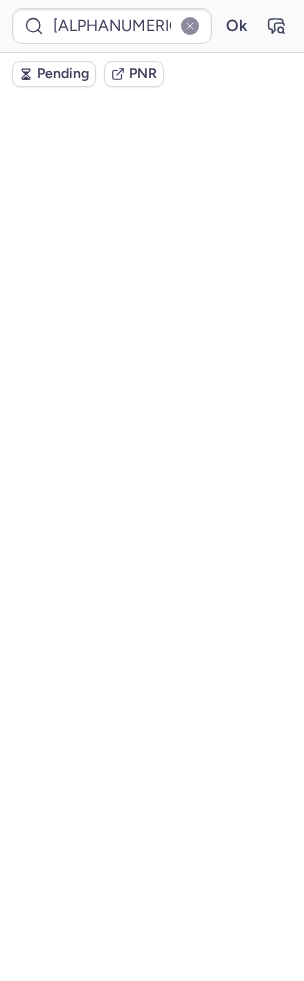 type on "CPDEA6" 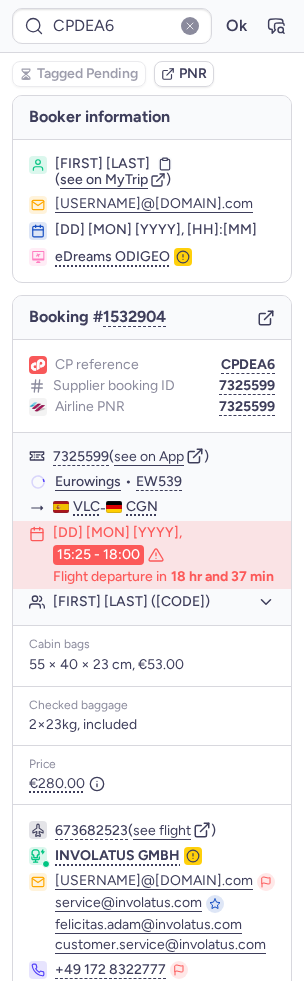 scroll, scrollTop: 122, scrollLeft: 0, axis: vertical 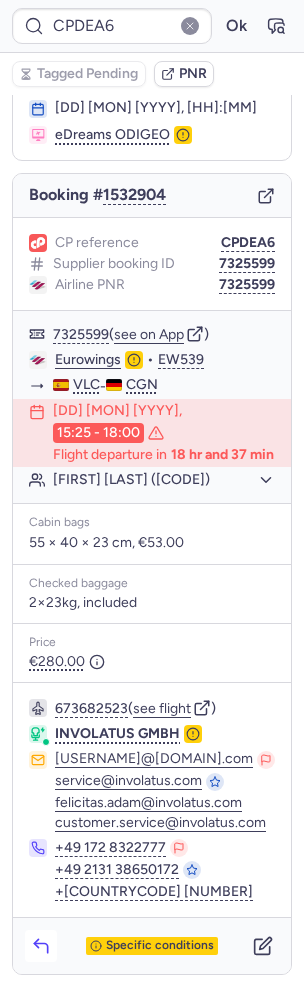 click 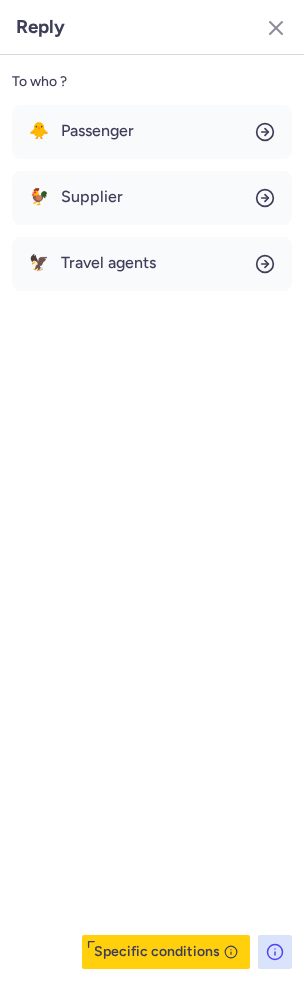 click on "🐥 Passenger 🐓 Supplier 🦅 Travel agents" at bounding box center (152, 198) 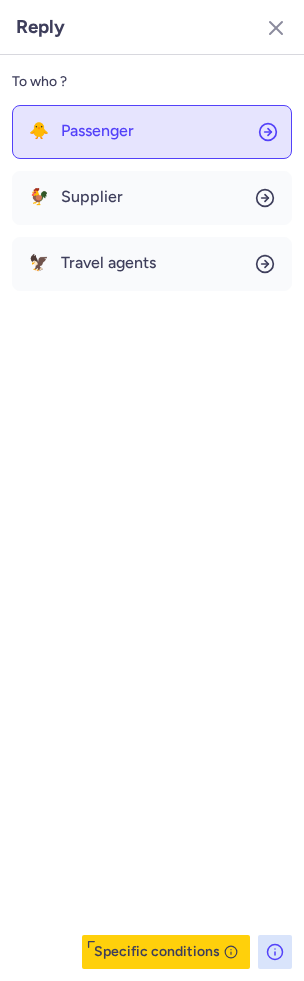 click on "Passenger" at bounding box center [97, 131] 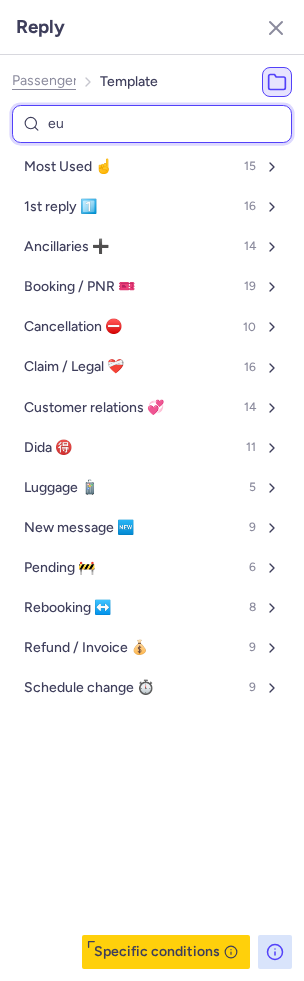 type on "eur" 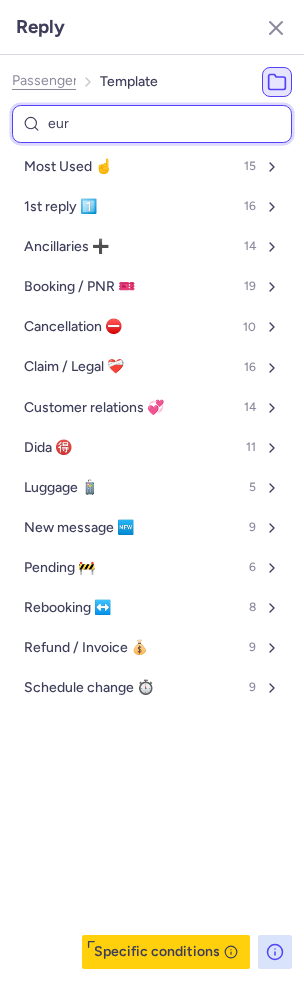 select on "en" 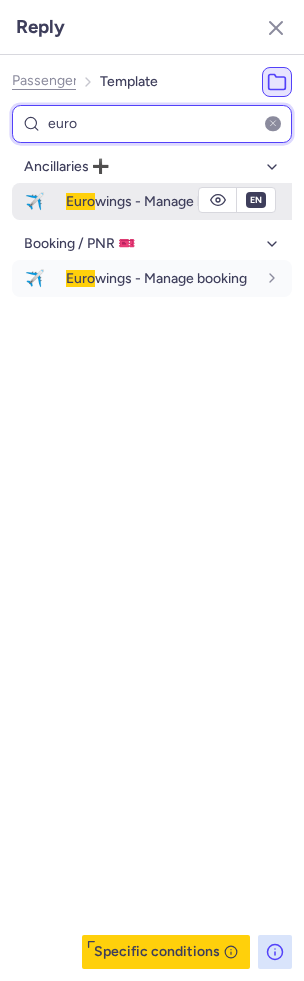 type on "euro" 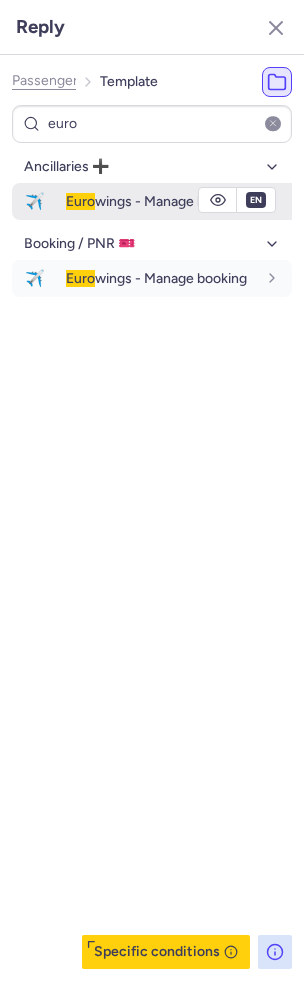 click on "Euro wings - Manage booking" at bounding box center (156, 201) 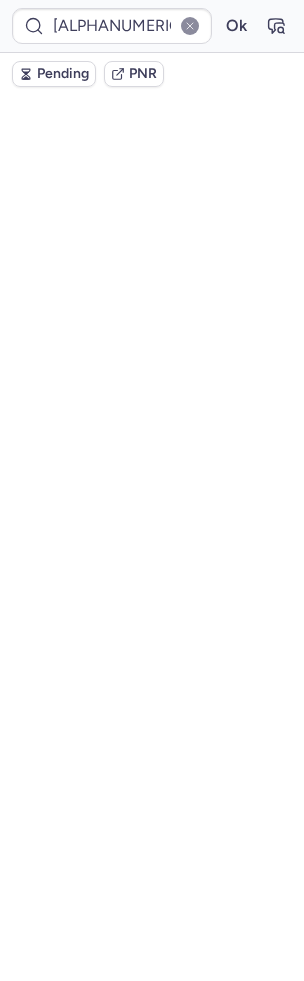 scroll, scrollTop: 0, scrollLeft: 0, axis: both 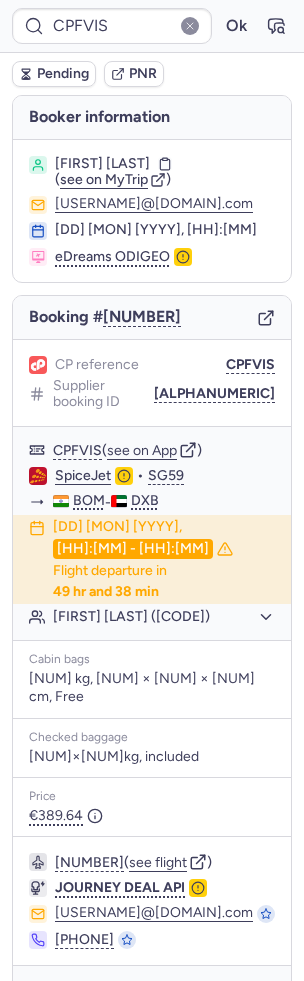 click on "Pending PNR" at bounding box center [152, 74] 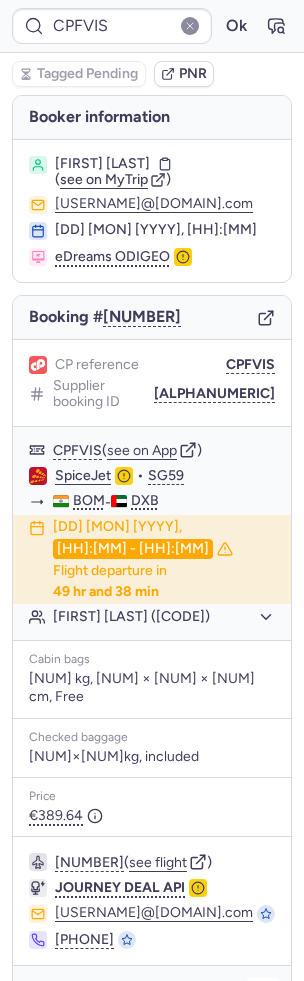 click at bounding box center (263, 994) 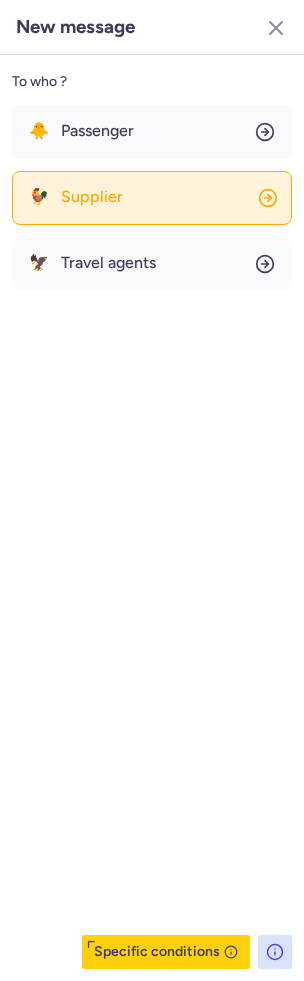 click on "🐓 Supplier" 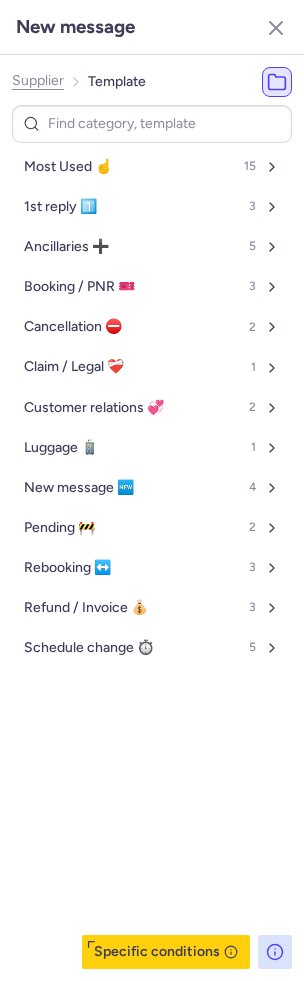 click on "Most Used ☝️ 15" at bounding box center (152, 167) 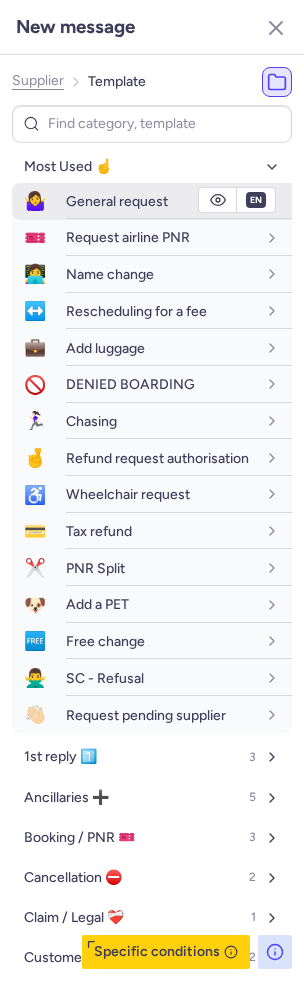 click on "General request" at bounding box center (117, 201) 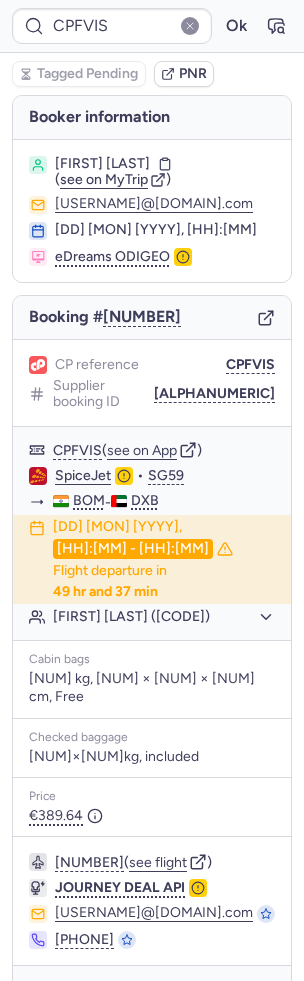 type on "CPJ9C4" 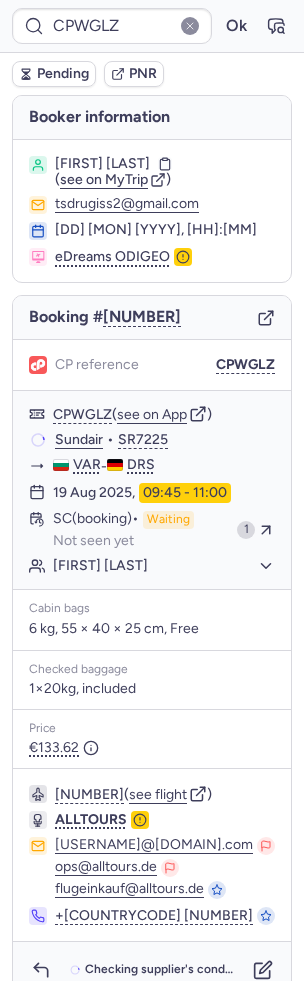 type on "CPGTEK" 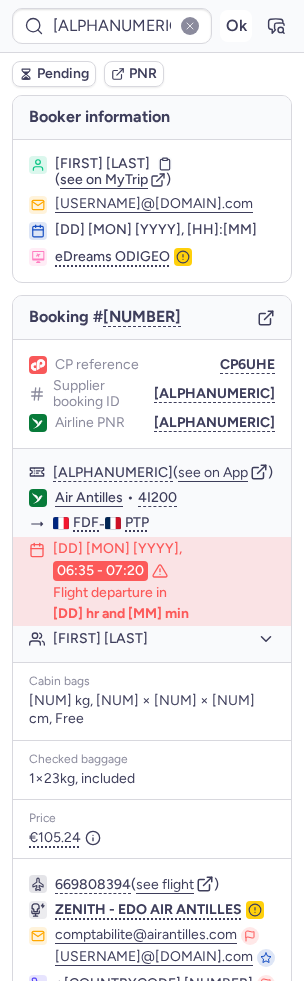 click on "Ok" at bounding box center (236, 26) 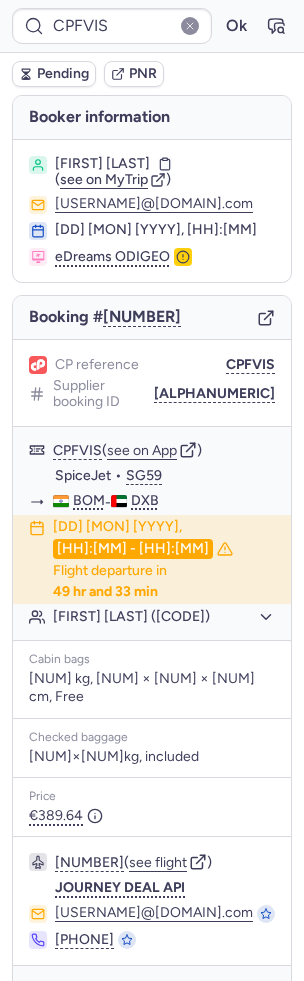 click on "Pending" at bounding box center [63, 74] 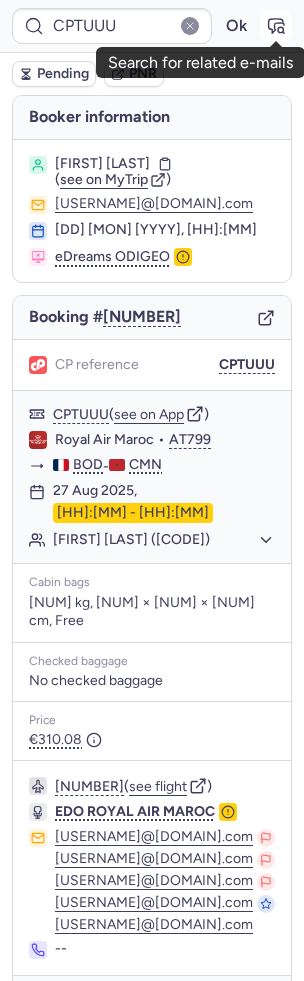 click 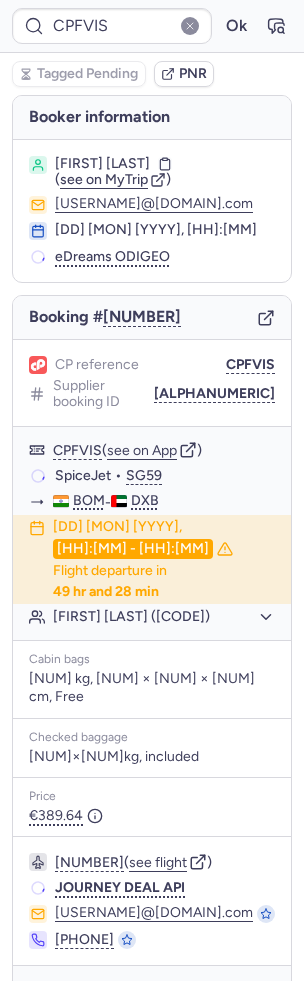 type on "CPDEA6" 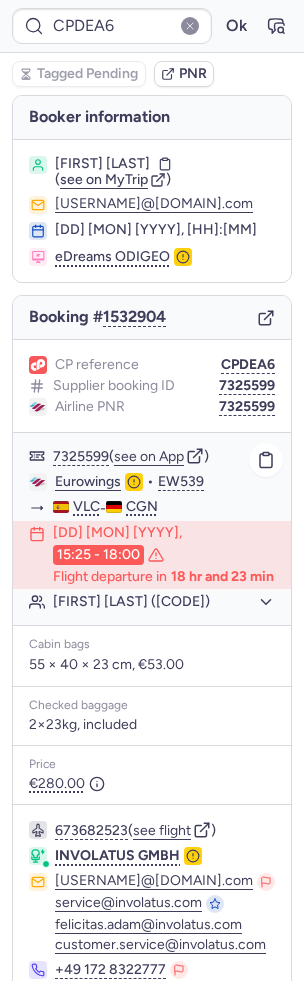 scroll, scrollTop: 122, scrollLeft: 0, axis: vertical 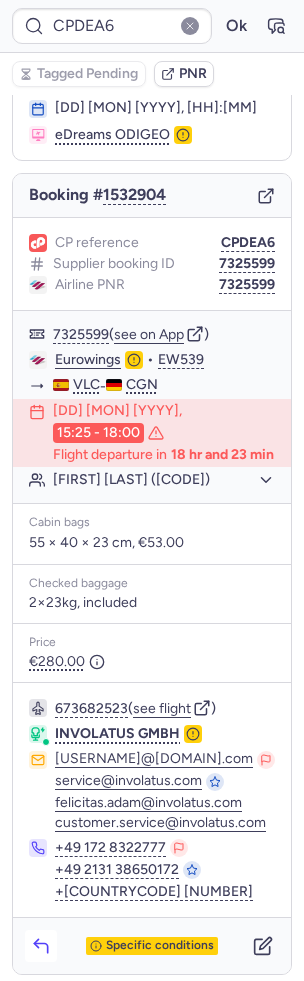 click 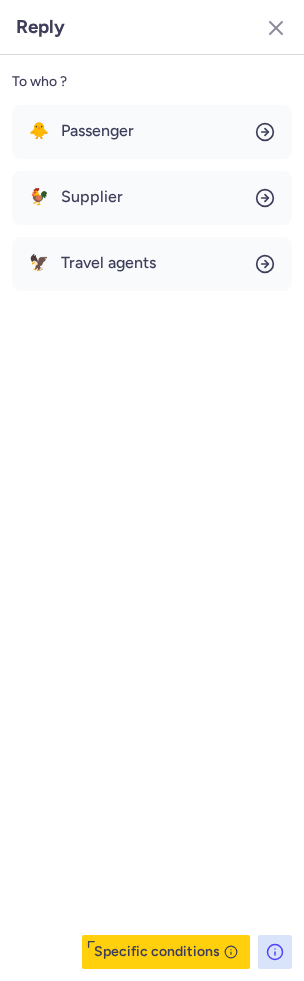 click on "🐥 Passenger 🐓 Supplier 🦅 Travel agents" at bounding box center (152, 198) 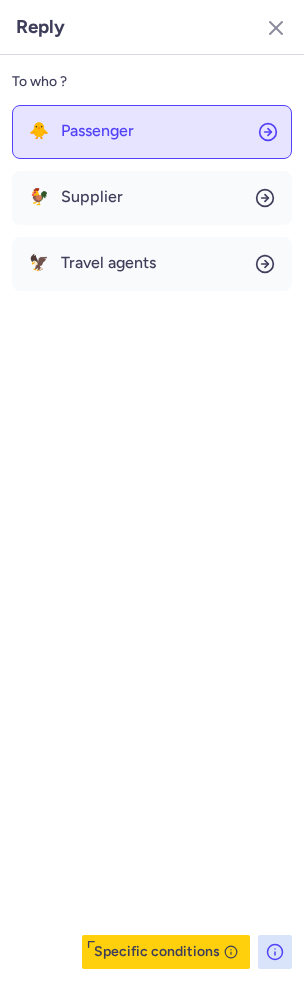 click on "Passenger" at bounding box center (97, 131) 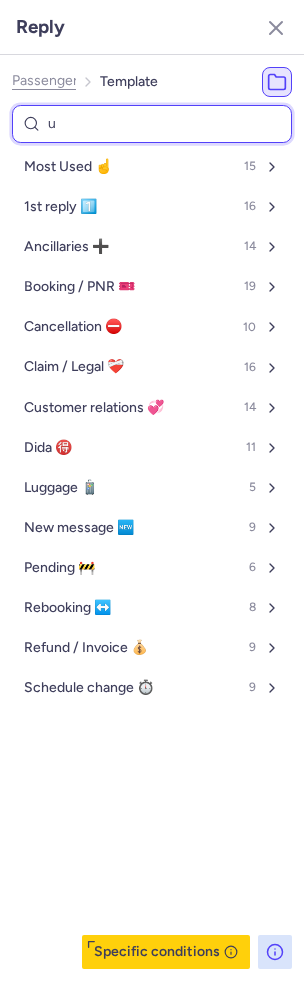 type on "ur" 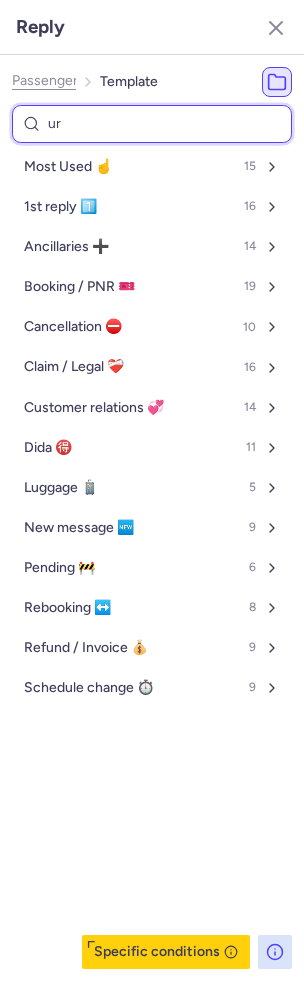 select on "en" 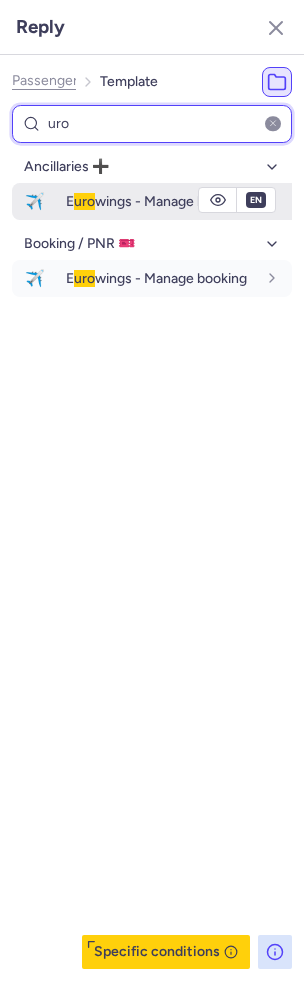 type on "uro" 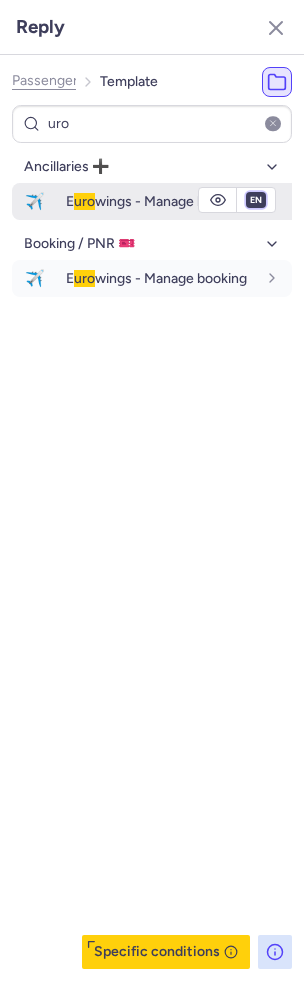 click on "fr en de nl pt es it ru" at bounding box center [256, 200] 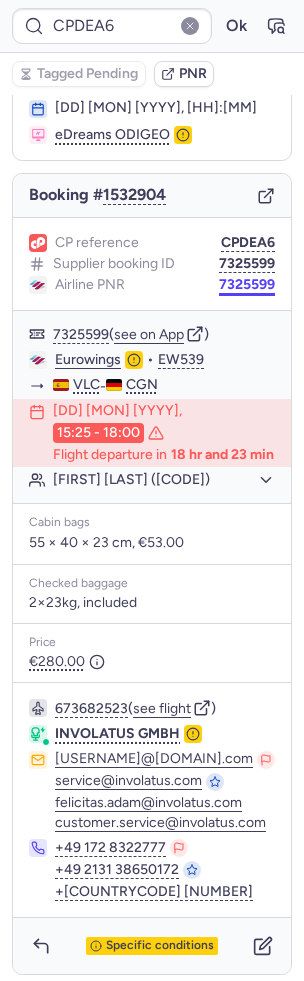 click on "7325599" at bounding box center [247, 285] 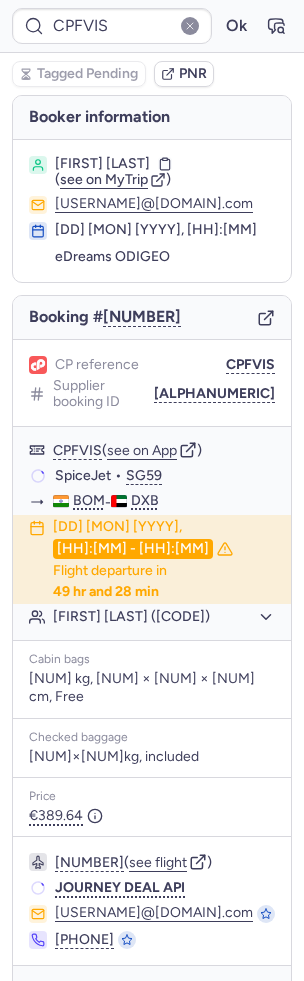 scroll, scrollTop: 0, scrollLeft: 0, axis: both 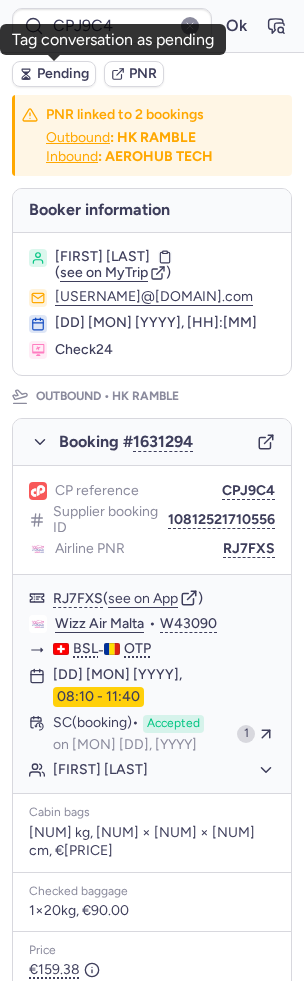click on "Pending" at bounding box center [63, 74] 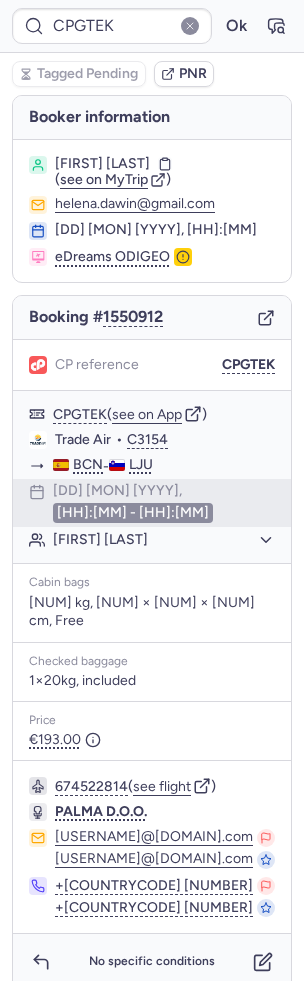 type on "CPB6O8" 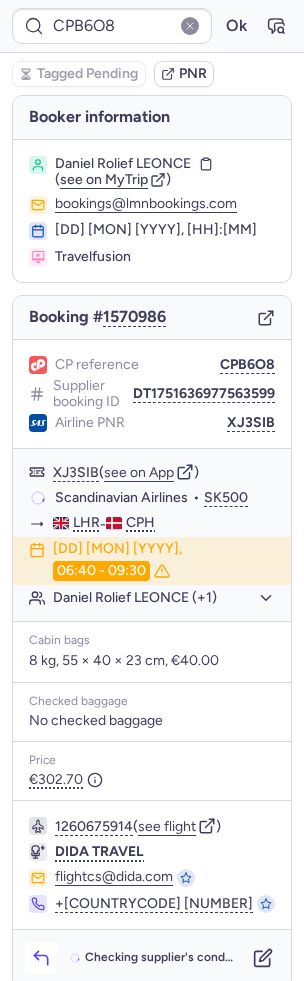click 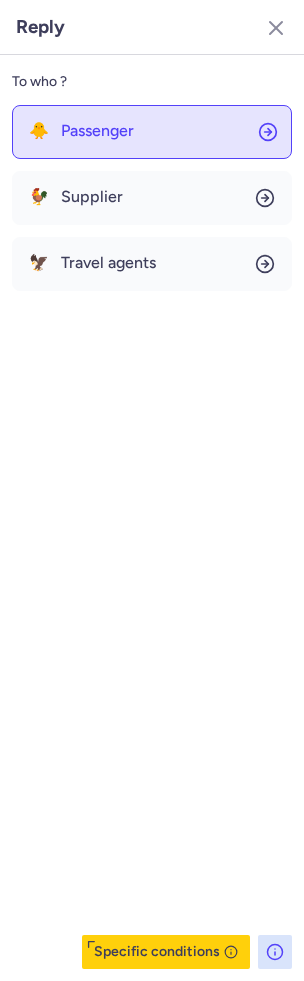 click on "🐥 Passenger" 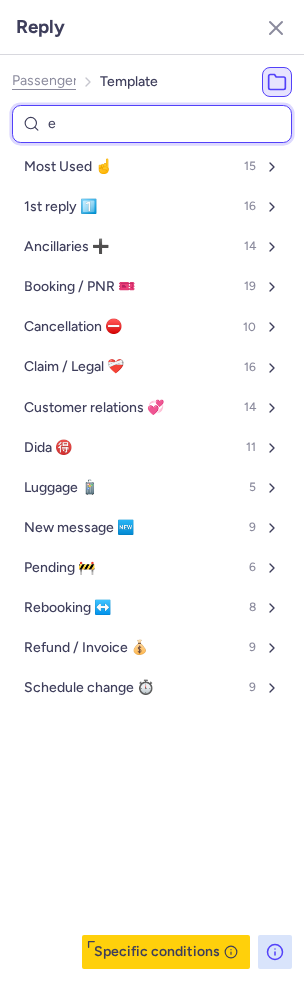 type on "en" 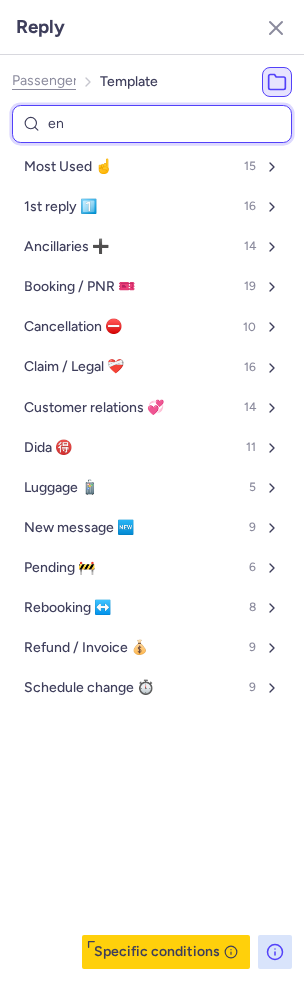 select on "en" 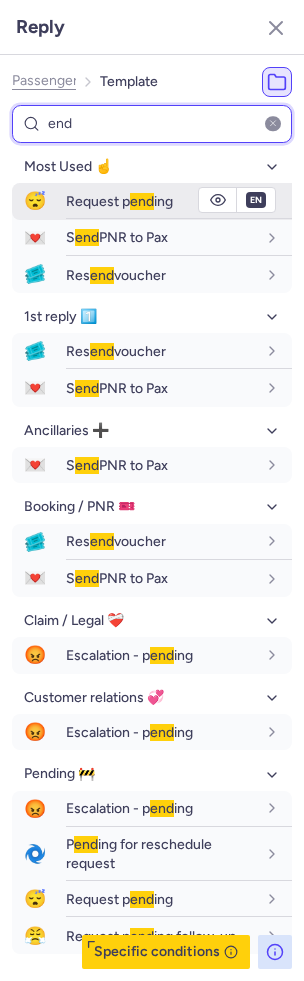 type on "end" 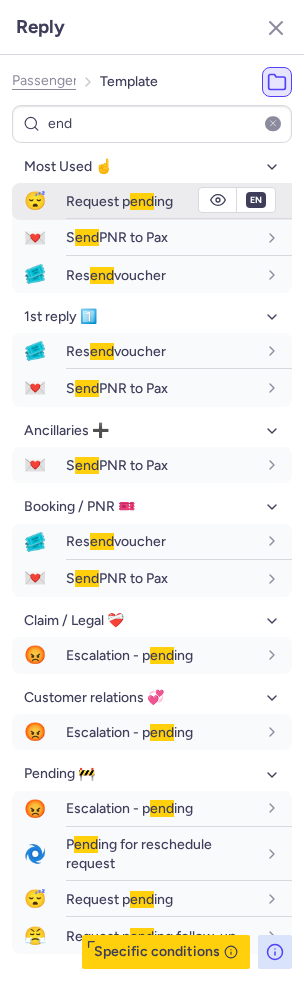 click on "Request p end ing" at bounding box center [119, 201] 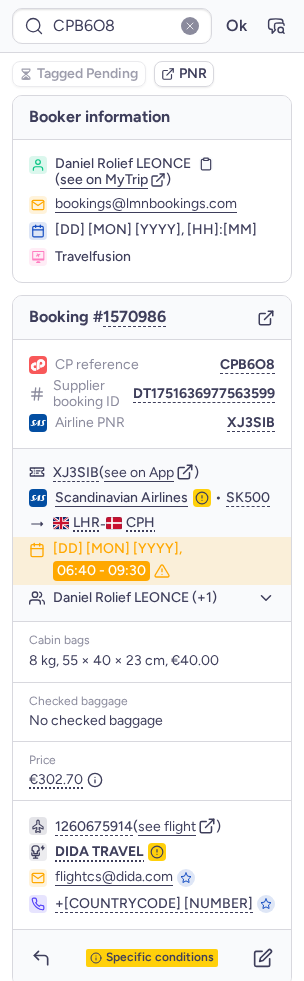 type on "[ALPHANUMERIC]" 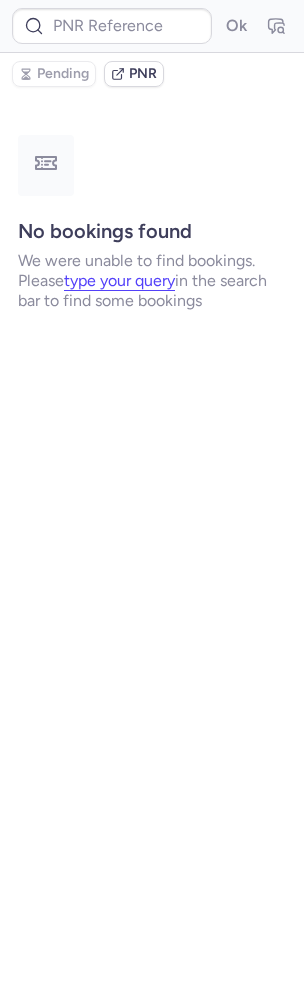 scroll, scrollTop: 0, scrollLeft: 0, axis: both 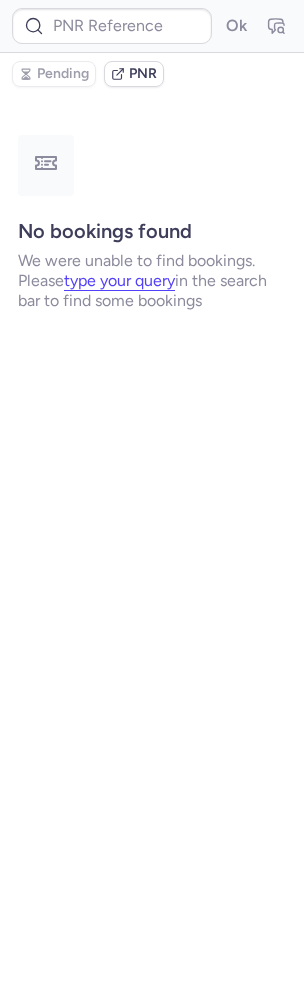 type on "CPLXSO" 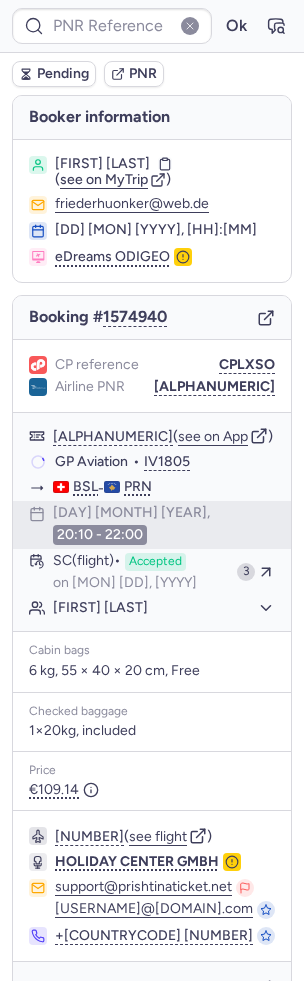 type on "CPCRKS" 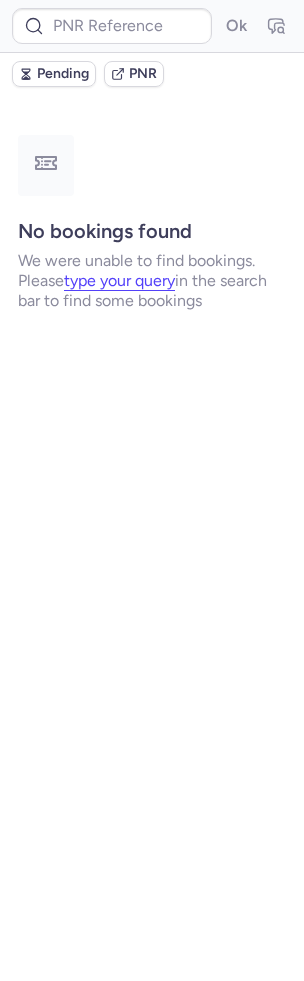type on "CPSVTT" 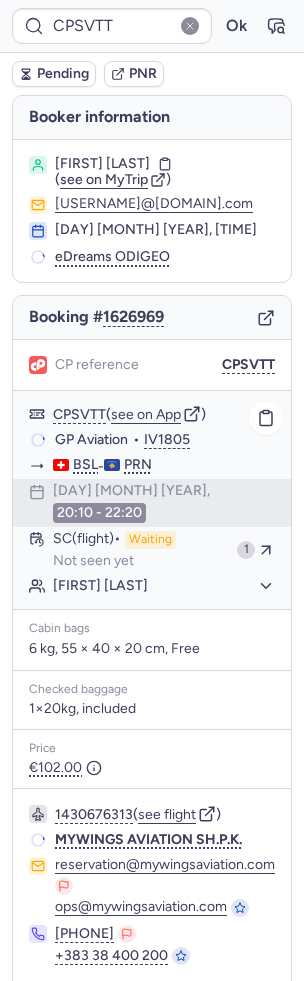 scroll, scrollTop: 44, scrollLeft: 0, axis: vertical 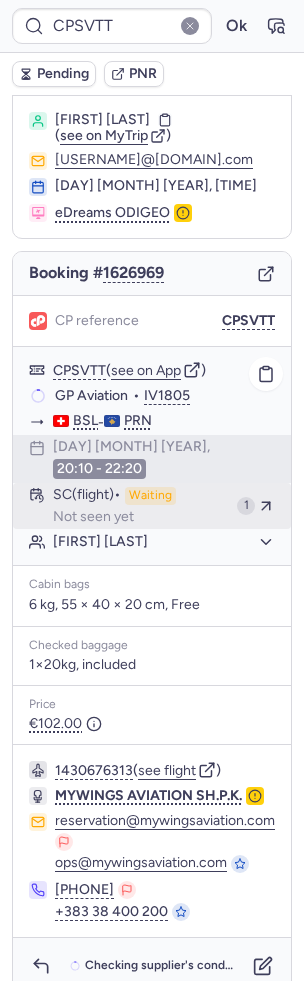 click on "SC   (flight)  Waiting Not seen yet" at bounding box center [141, 506] 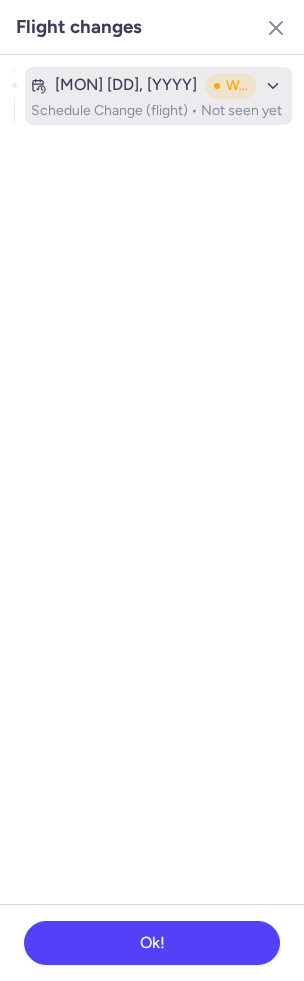 click on "[MON] [DD], [YYYY]" at bounding box center [114, 85] 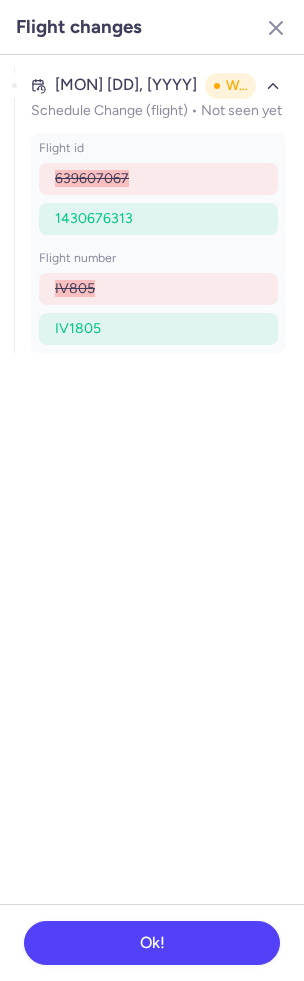 click on "Flight changes" at bounding box center [152, 27] 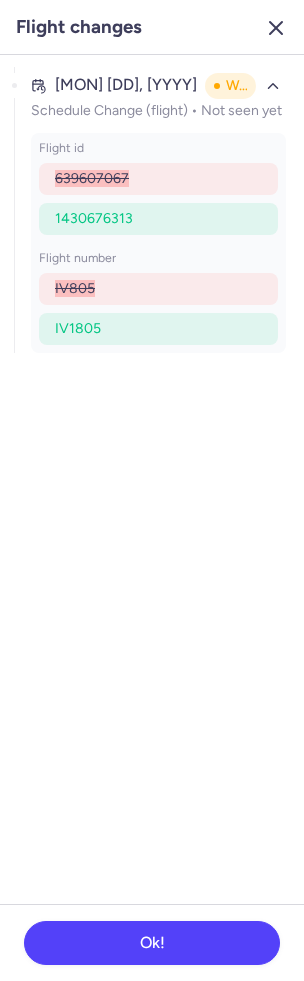 click 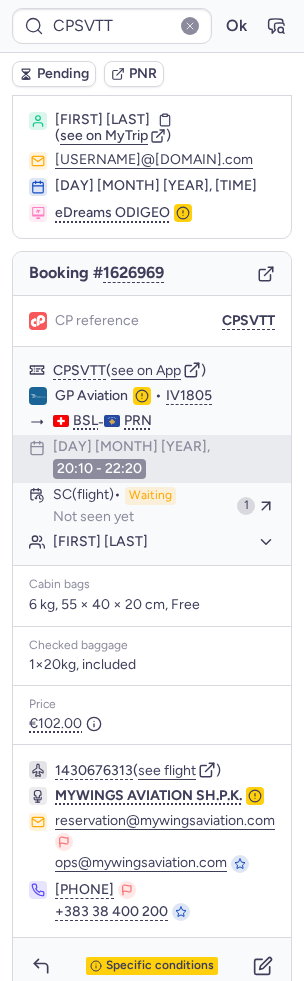 click 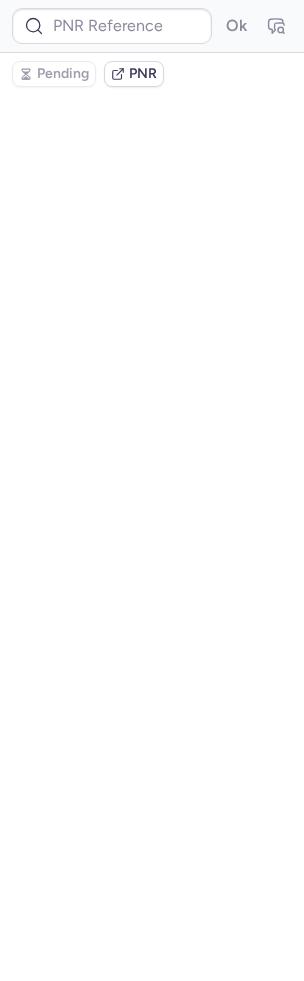 type on "CPSVTT" 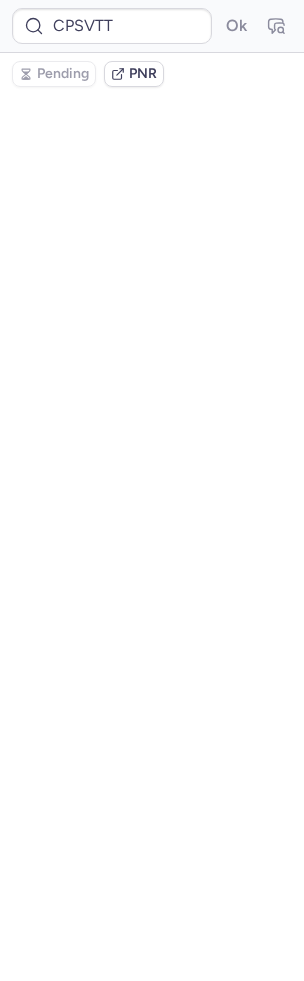 scroll, scrollTop: 0, scrollLeft: 0, axis: both 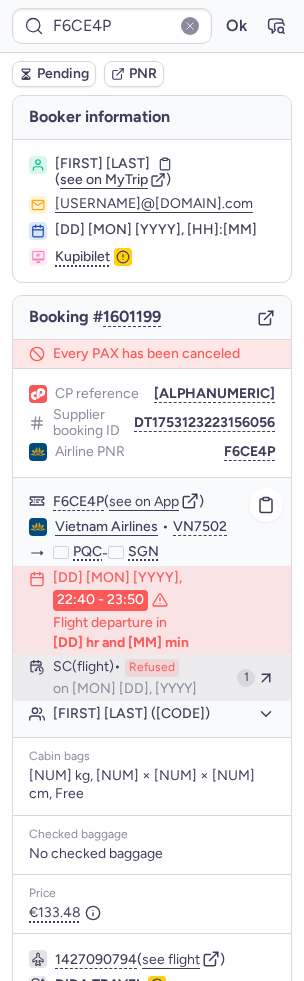 click on "SC   (flight)  Refused  on [MONTH] [DAY], [YEAR]" at bounding box center (141, 678) 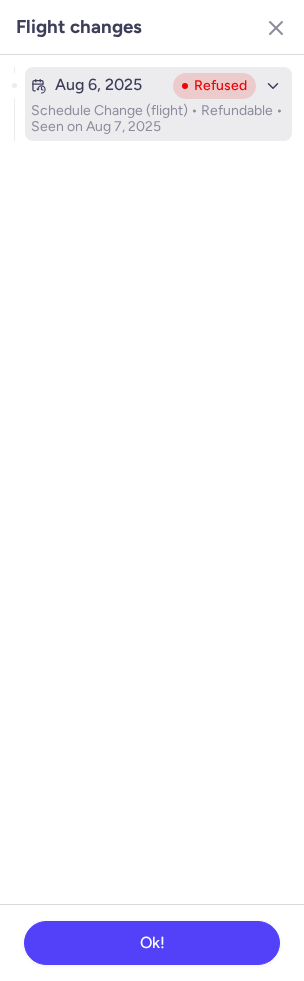 click on "Aug 6, 2025" at bounding box center [98, 85] 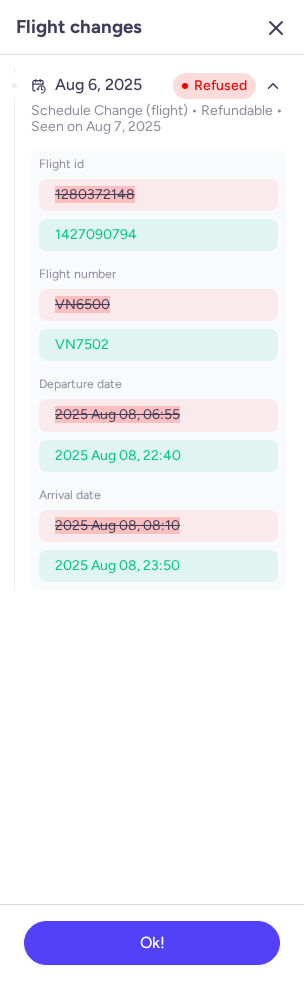 click 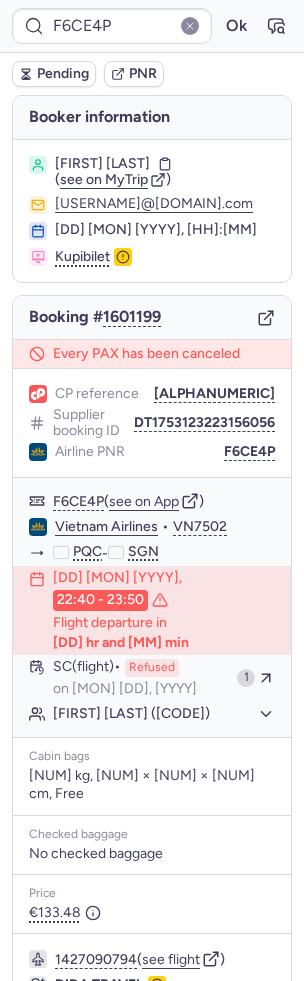 click on "Supplier booking ID [ALPHANUMERIC]" 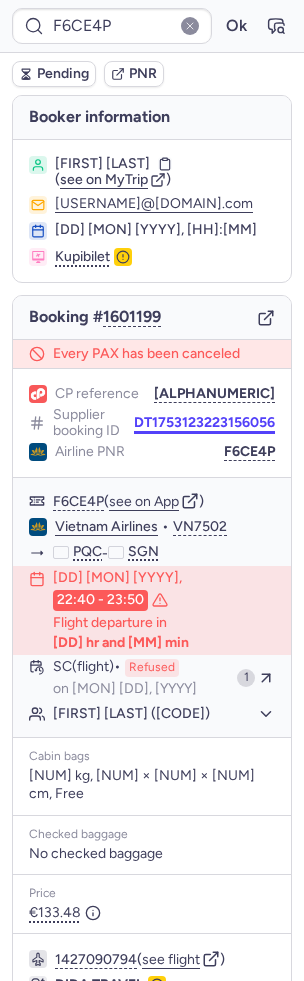 click on "DT1753123223156056" at bounding box center [204, 423] 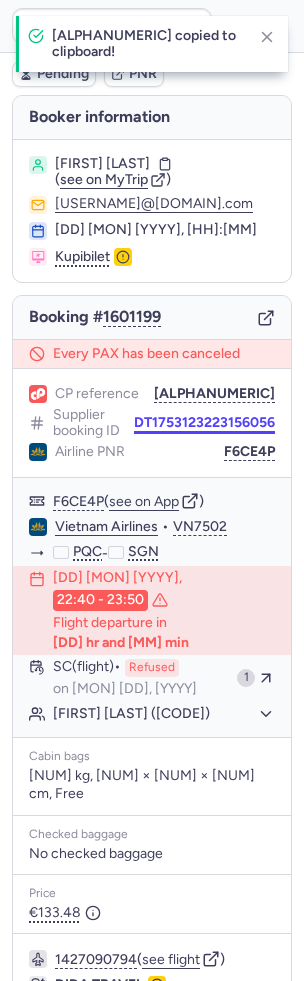 click on "DT1753123223156056" at bounding box center (204, 423) 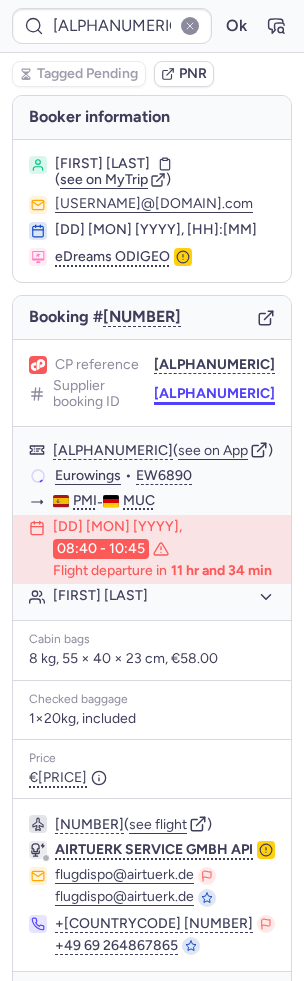 click on "[ALPHANUMERIC]" at bounding box center [214, 394] 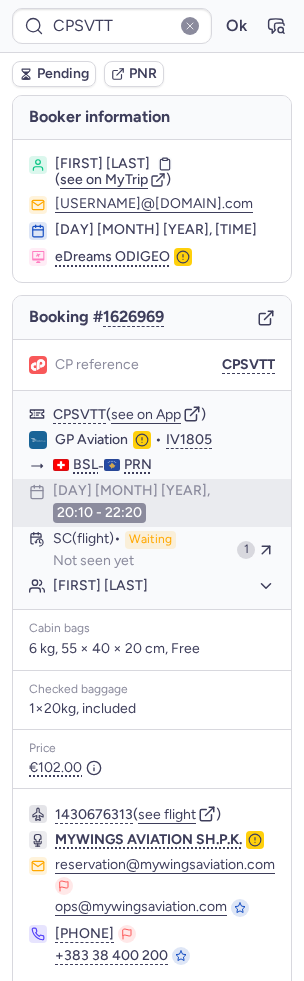 type on "[ALPHANUMERIC]" 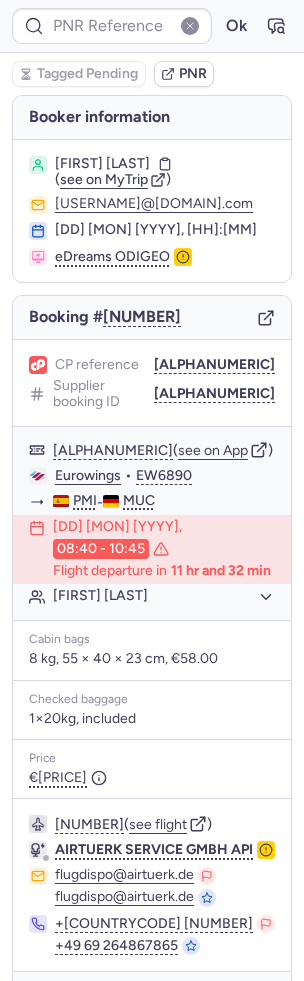 type on "CPDSDA" 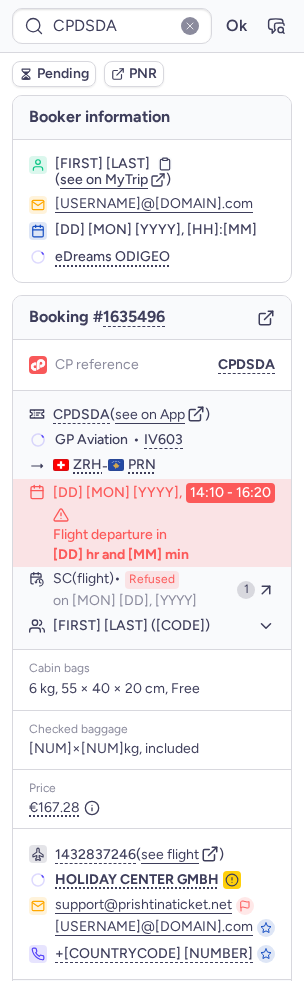 type 